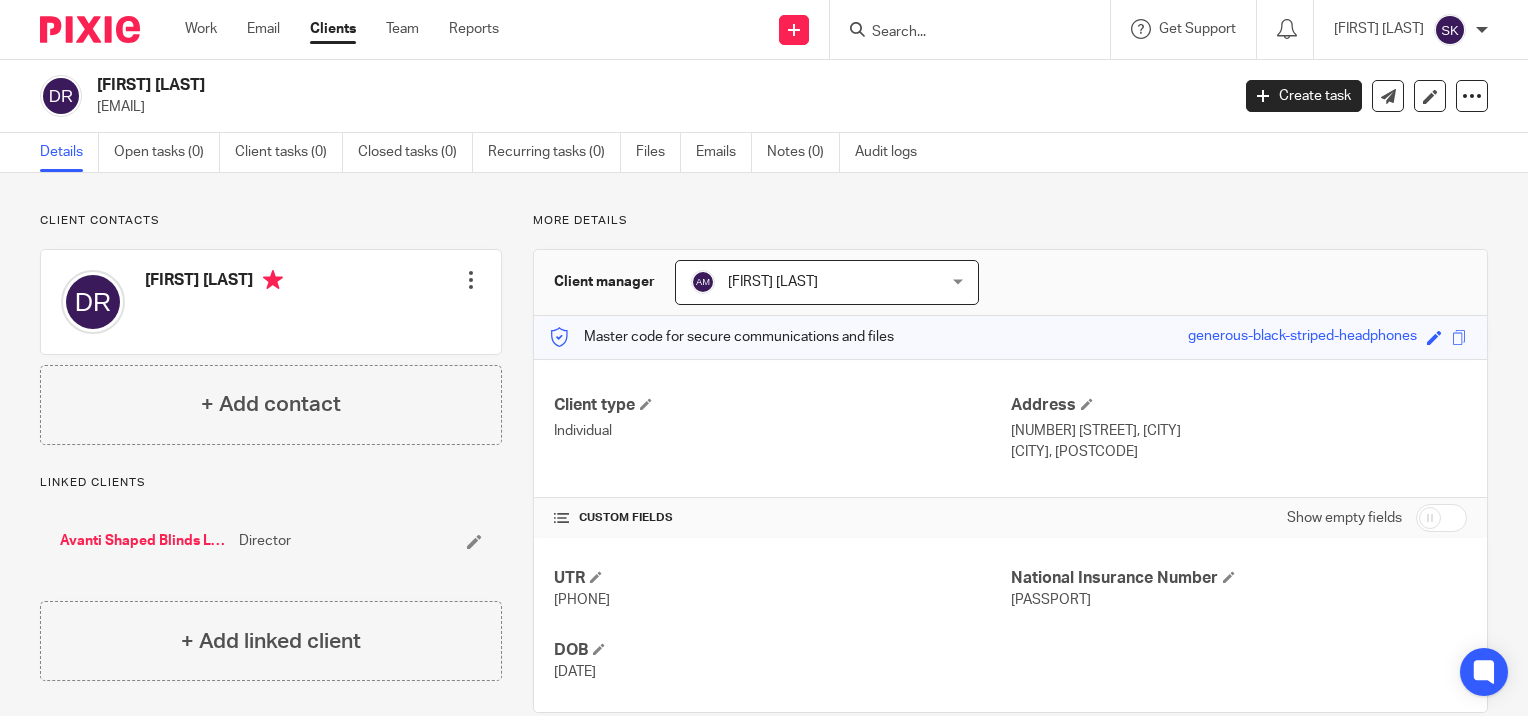 scroll, scrollTop: 0, scrollLeft: 0, axis: both 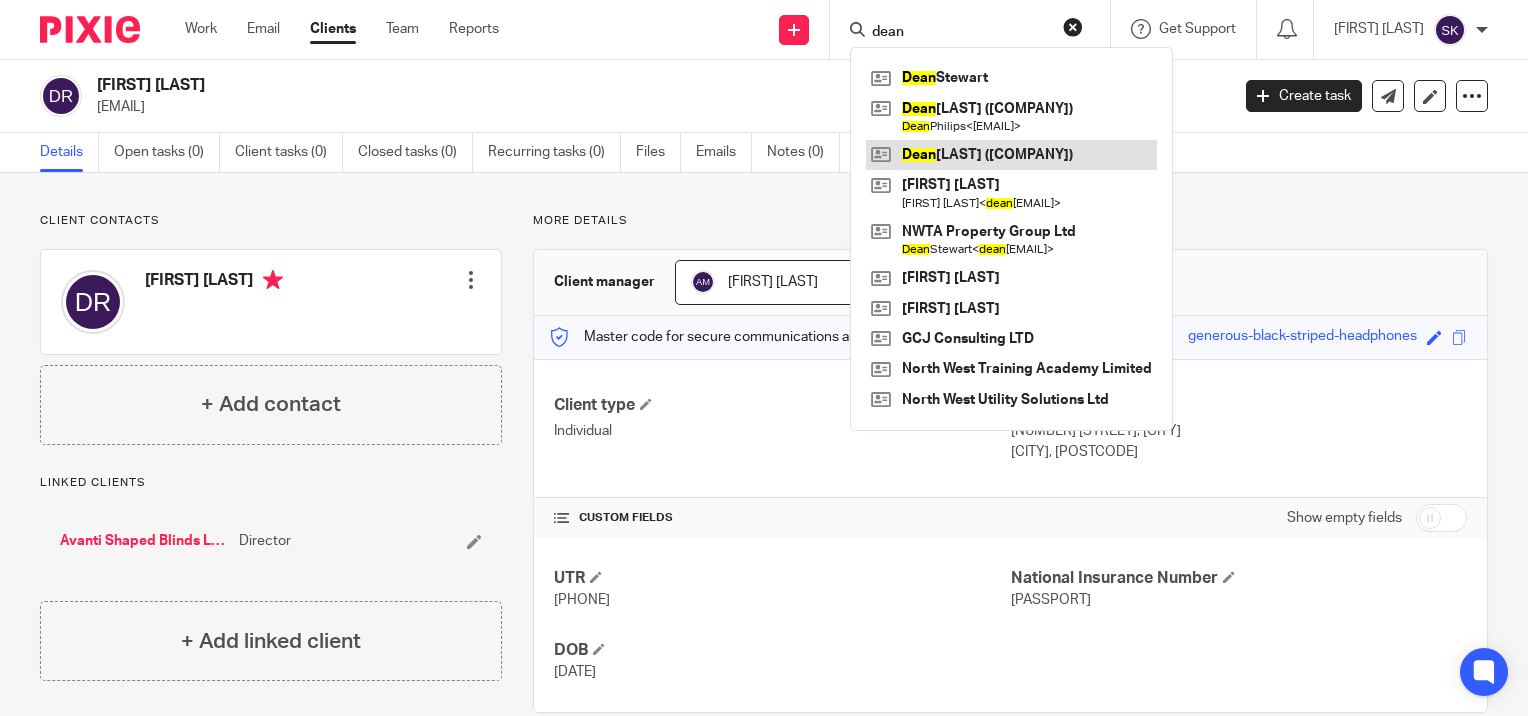 type on "dean" 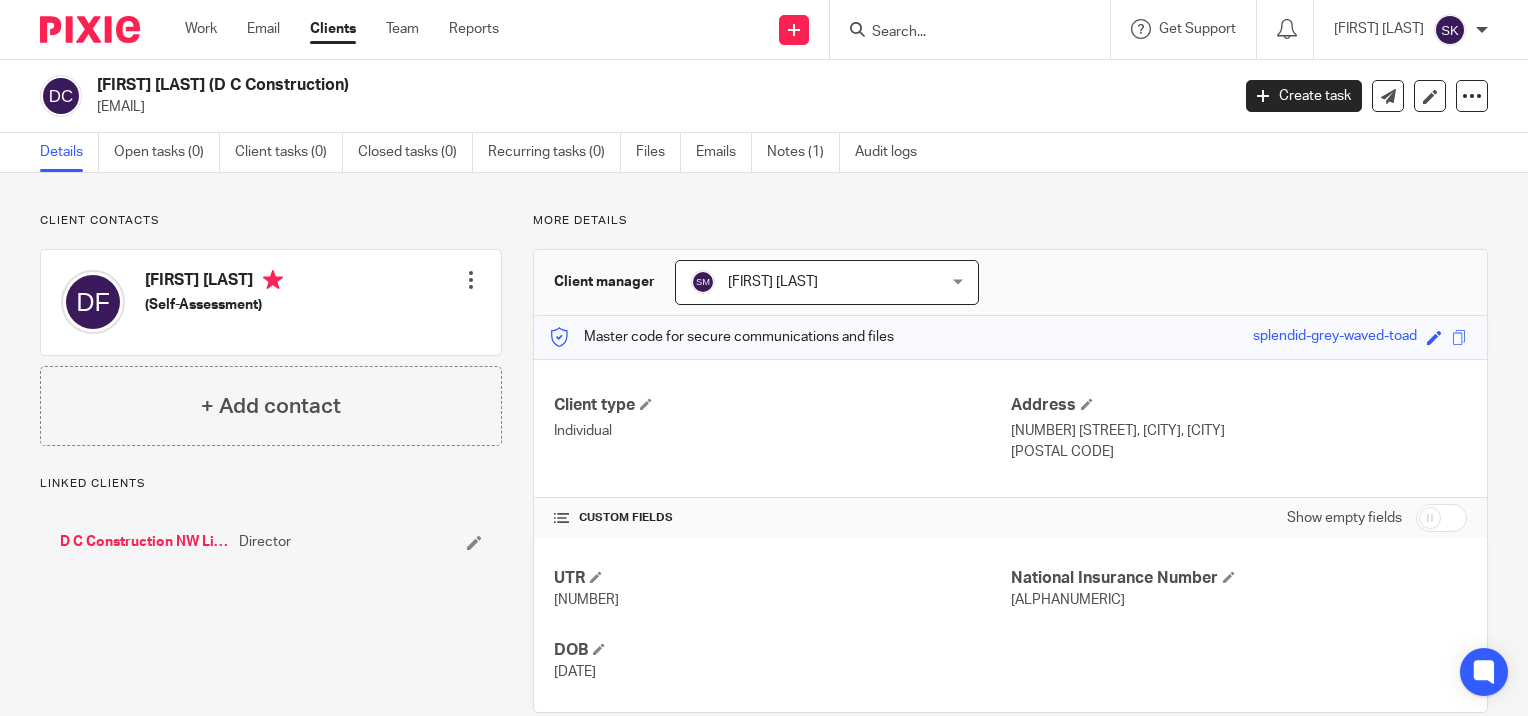 scroll, scrollTop: 0, scrollLeft: 0, axis: both 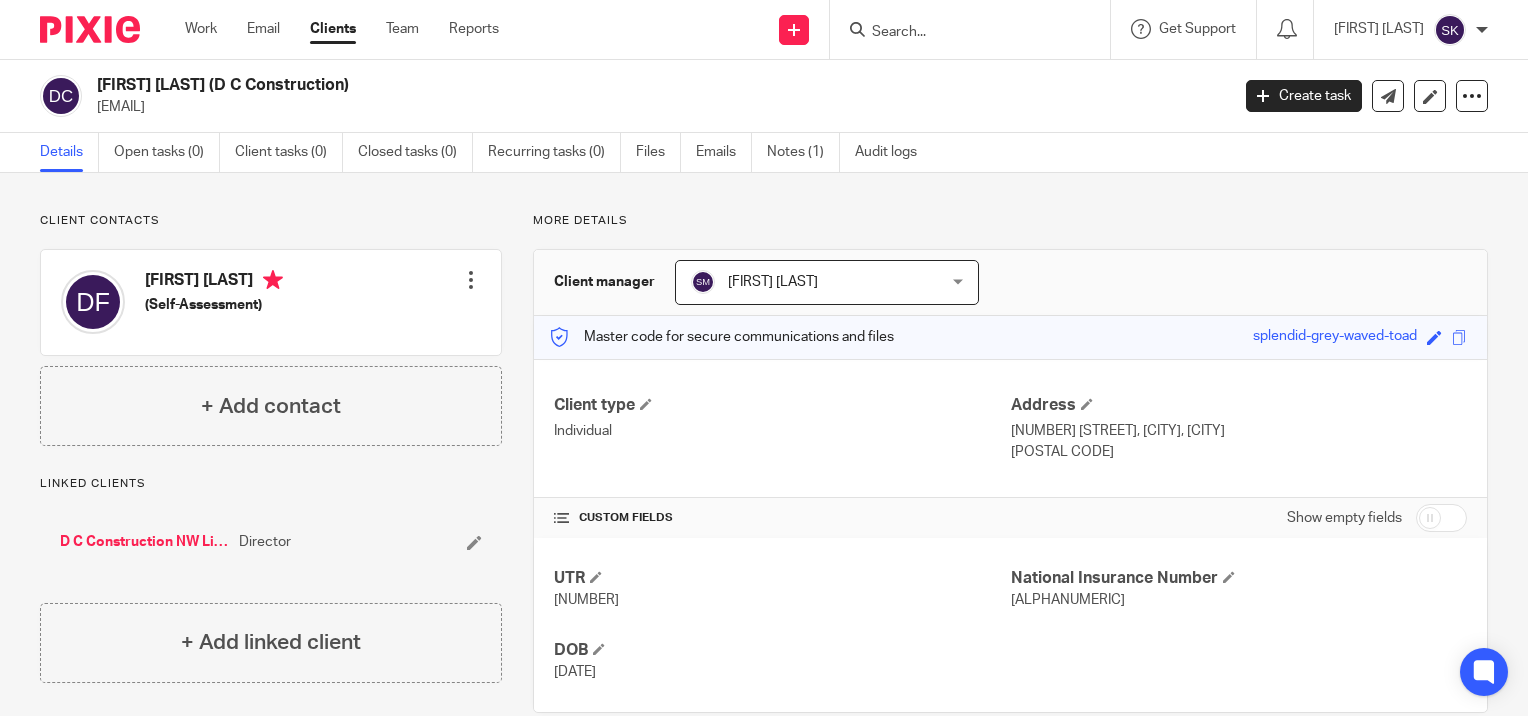copy on "djjf86@gmail.com
Create task
Update from Companies House
Export data
Merge
Archive client" 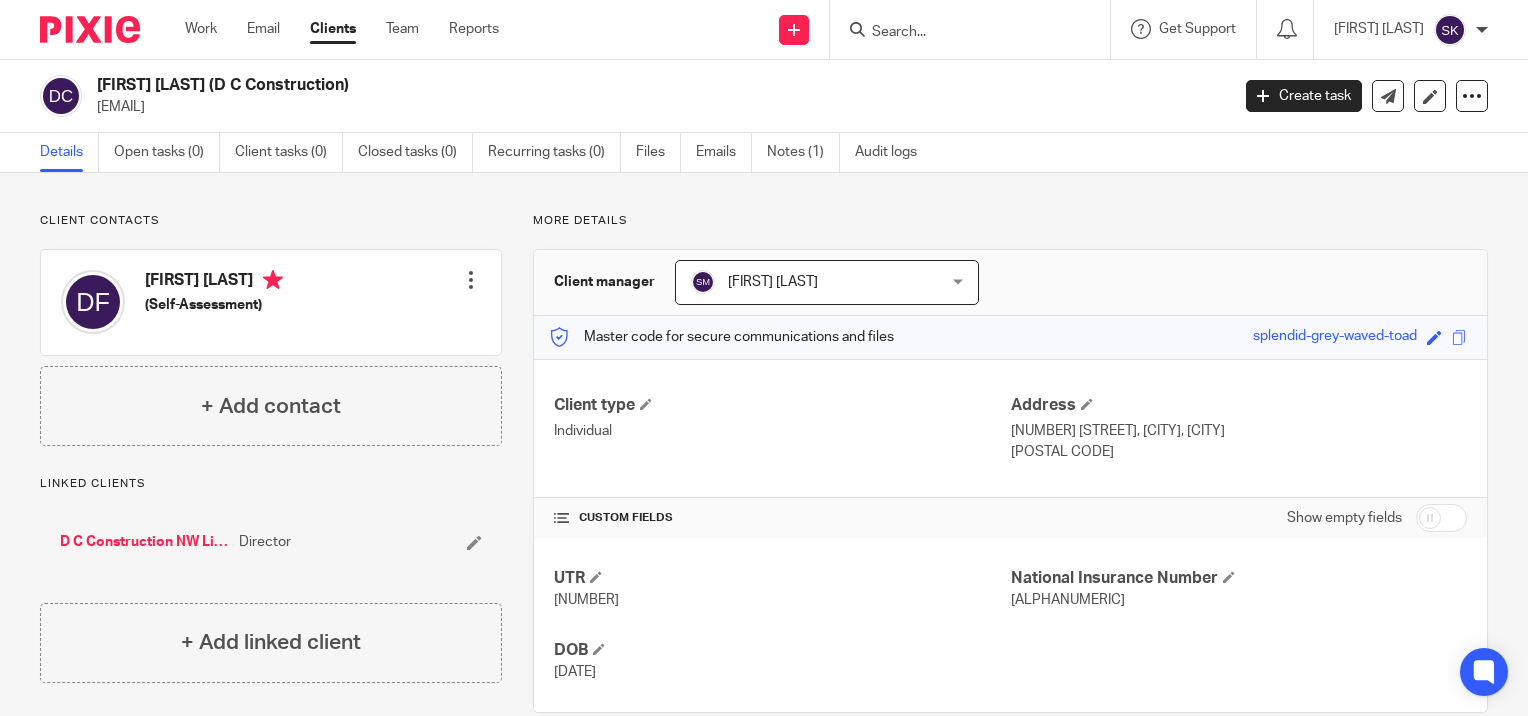 click at bounding box center [976, 29] 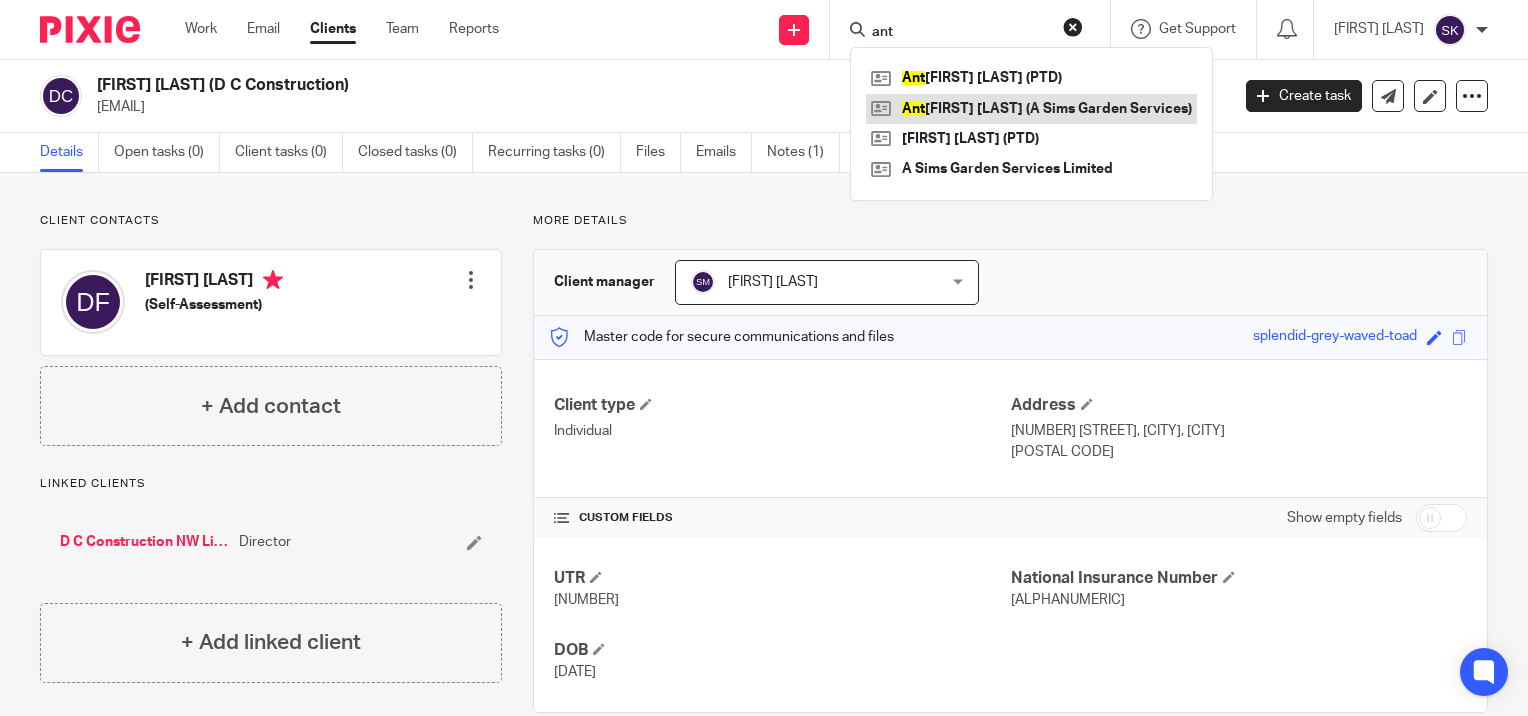 type on "ant" 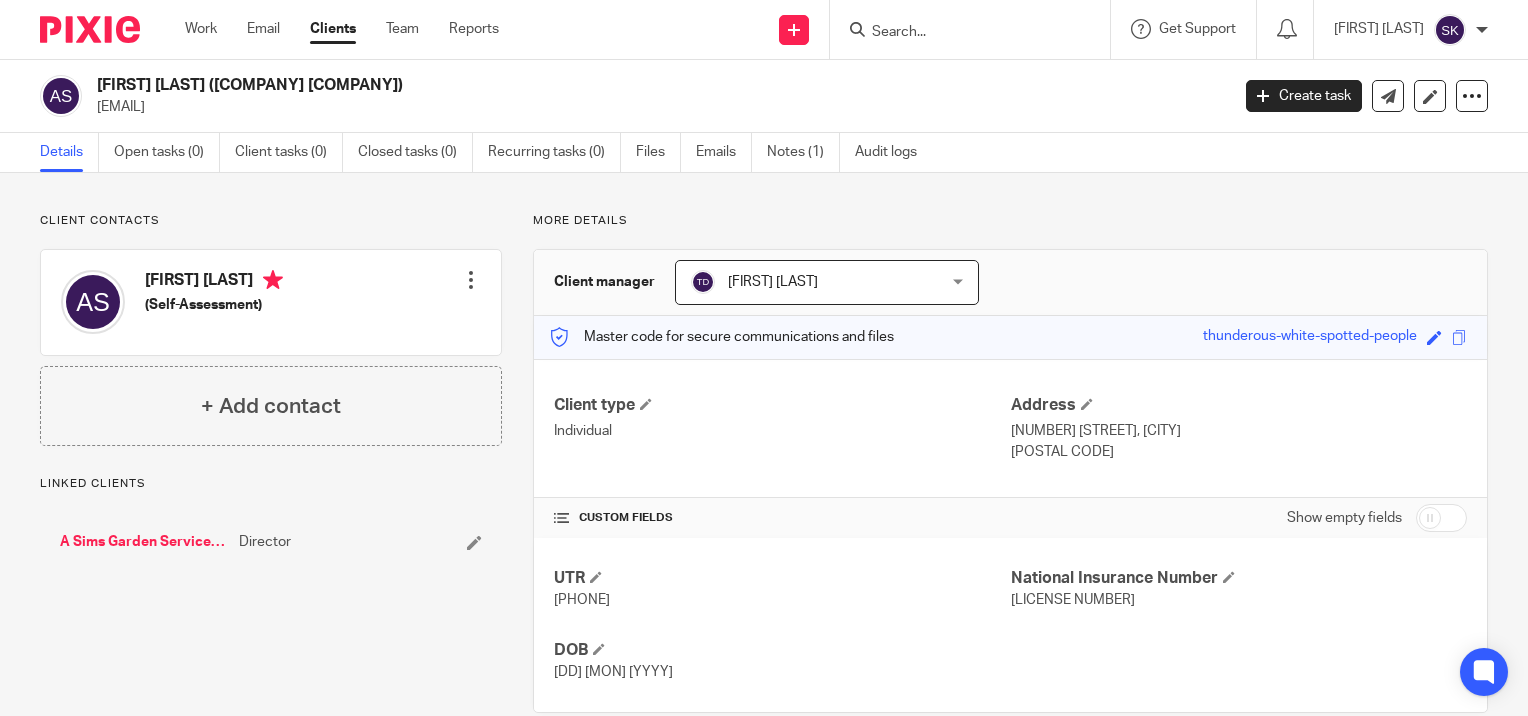scroll, scrollTop: 0, scrollLeft: 0, axis: both 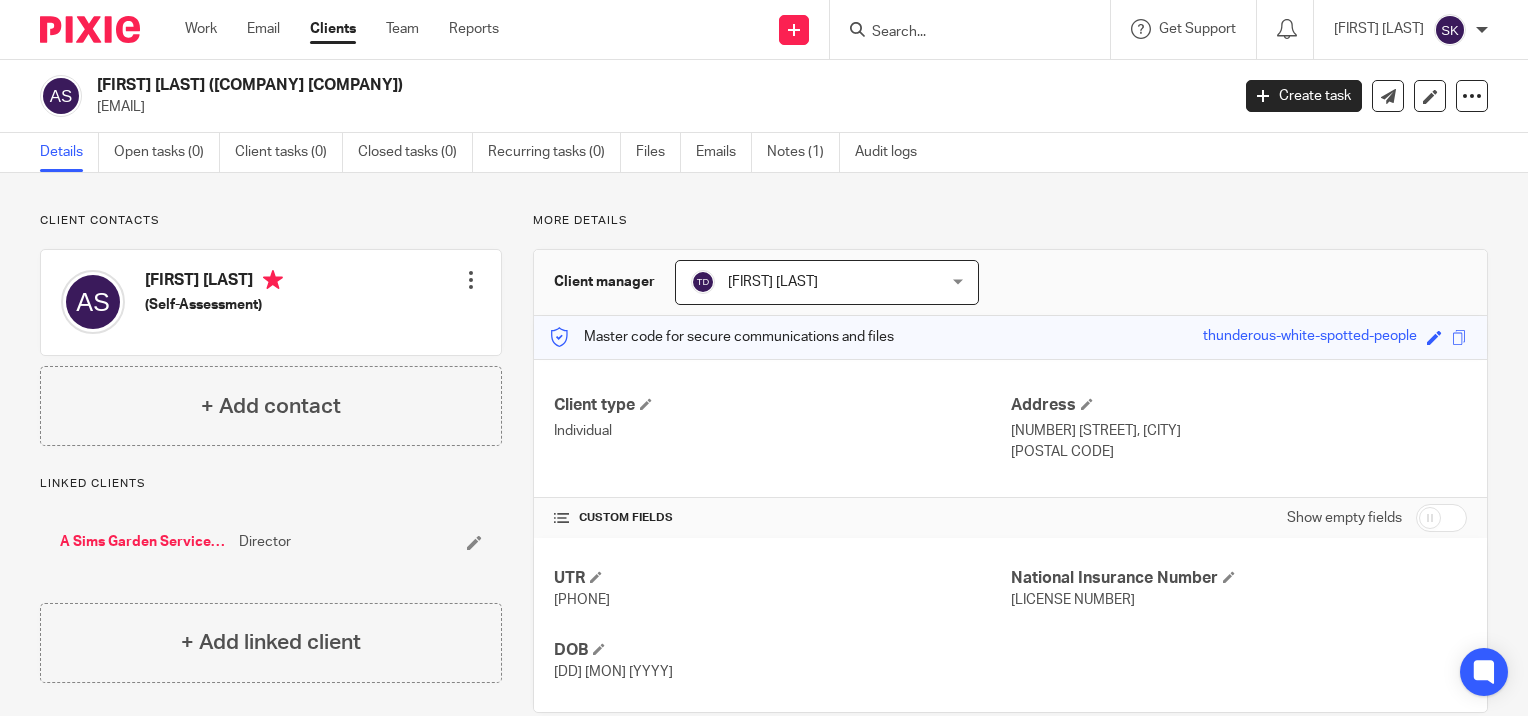 click on "anthonysims@hotmail.co.uk" at bounding box center (656, 107) 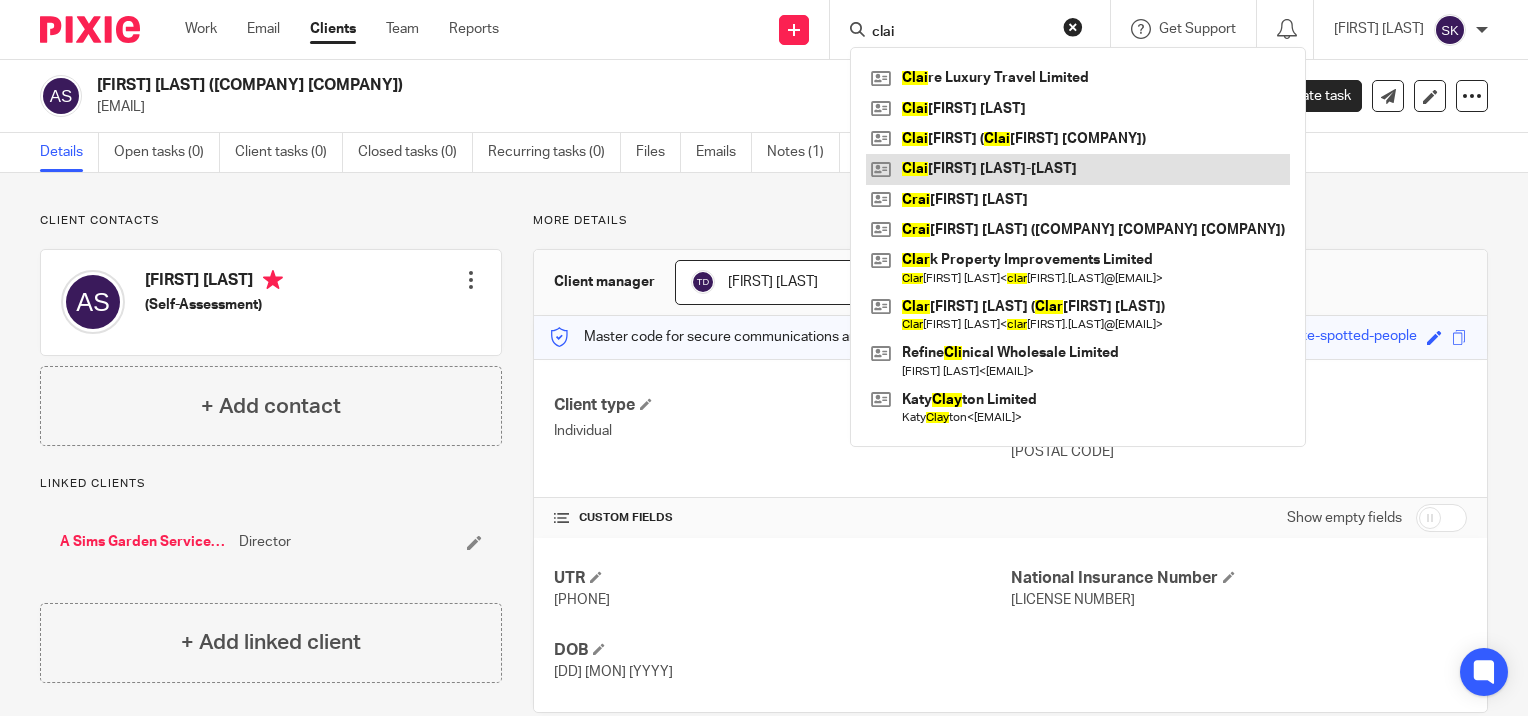 type on "clai" 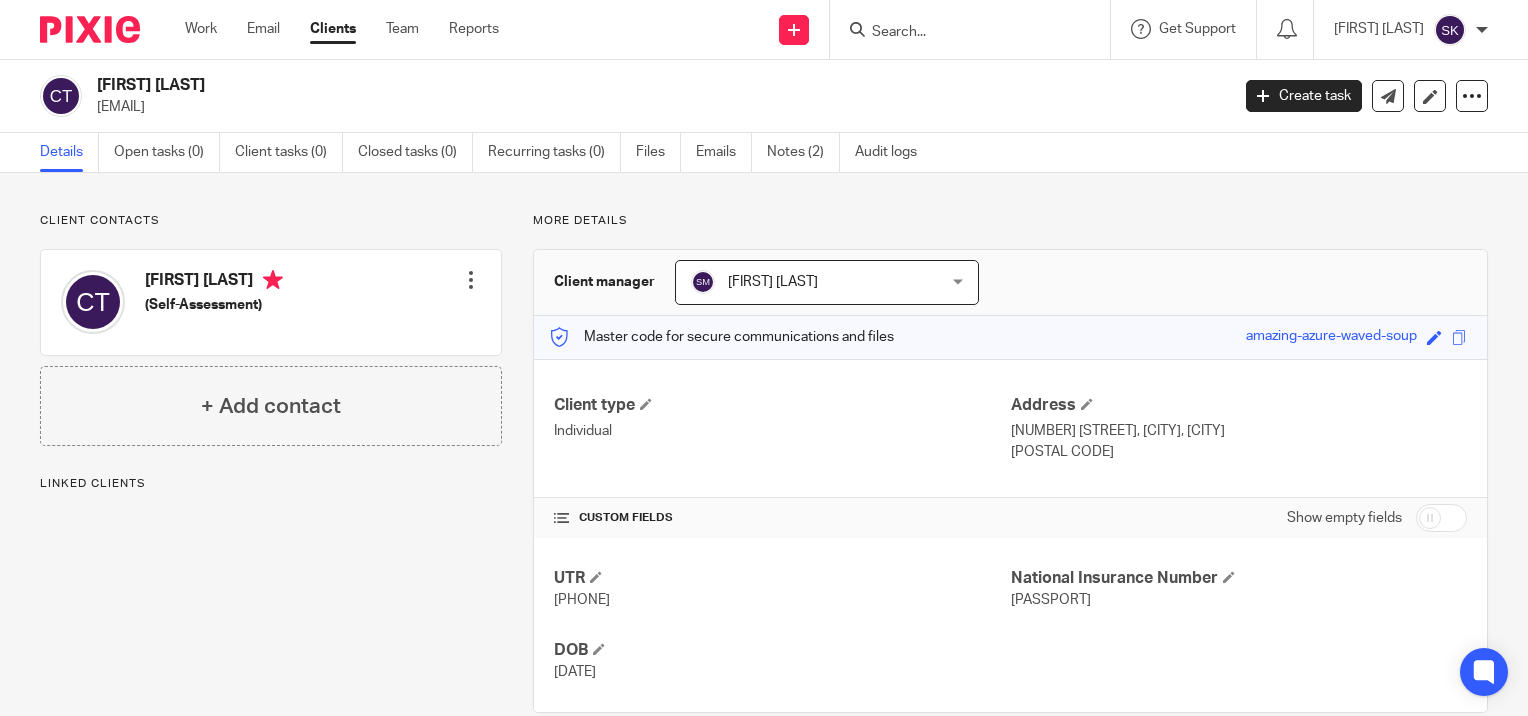 scroll, scrollTop: 0, scrollLeft: 0, axis: both 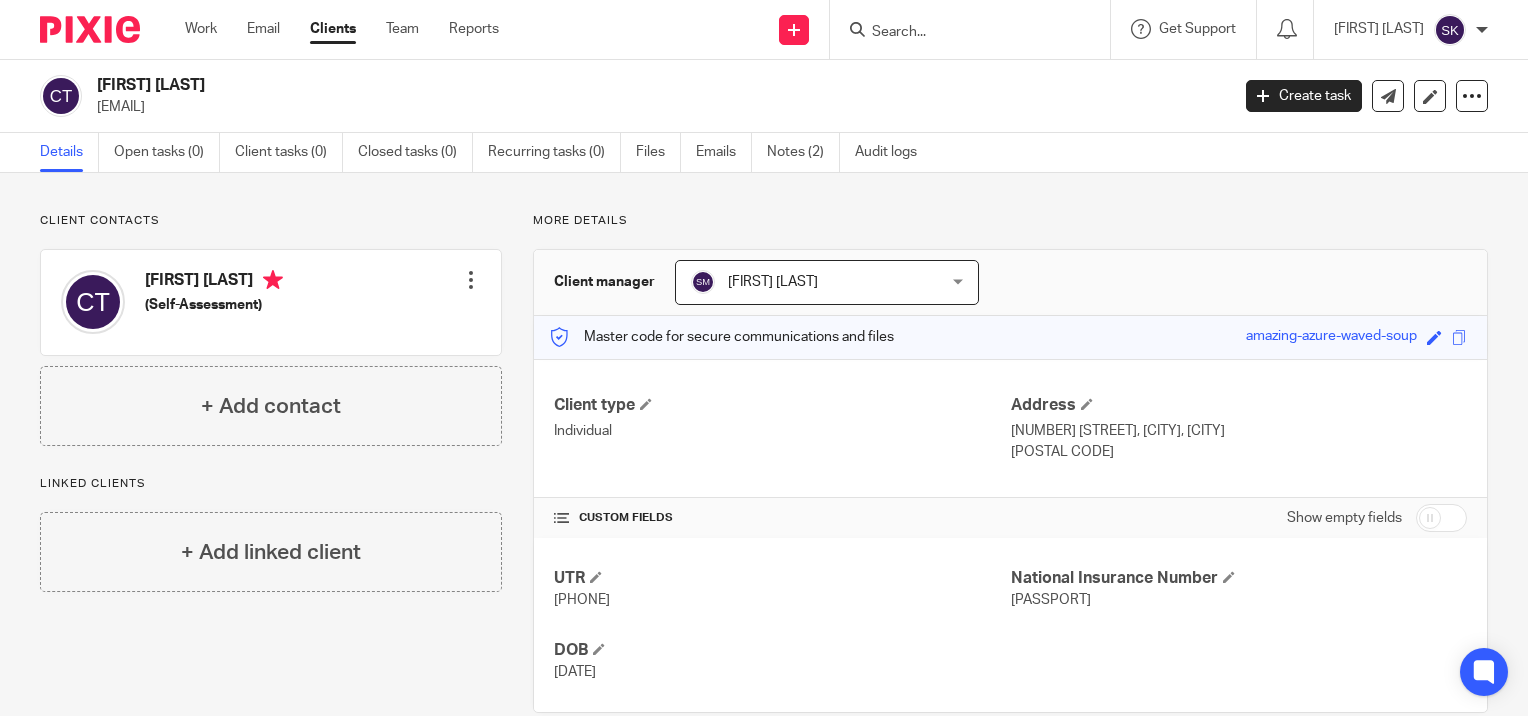 click at bounding box center [960, 33] 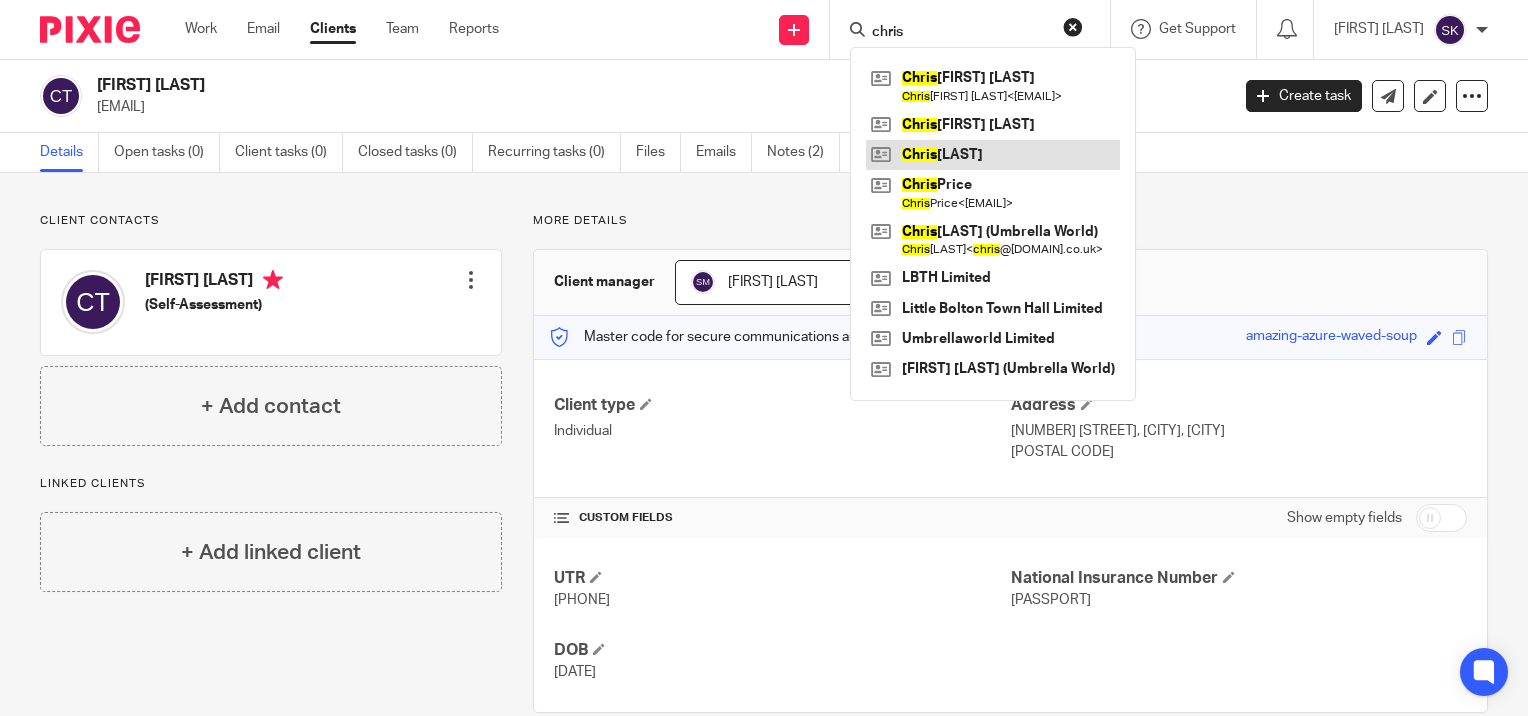 type on "chris" 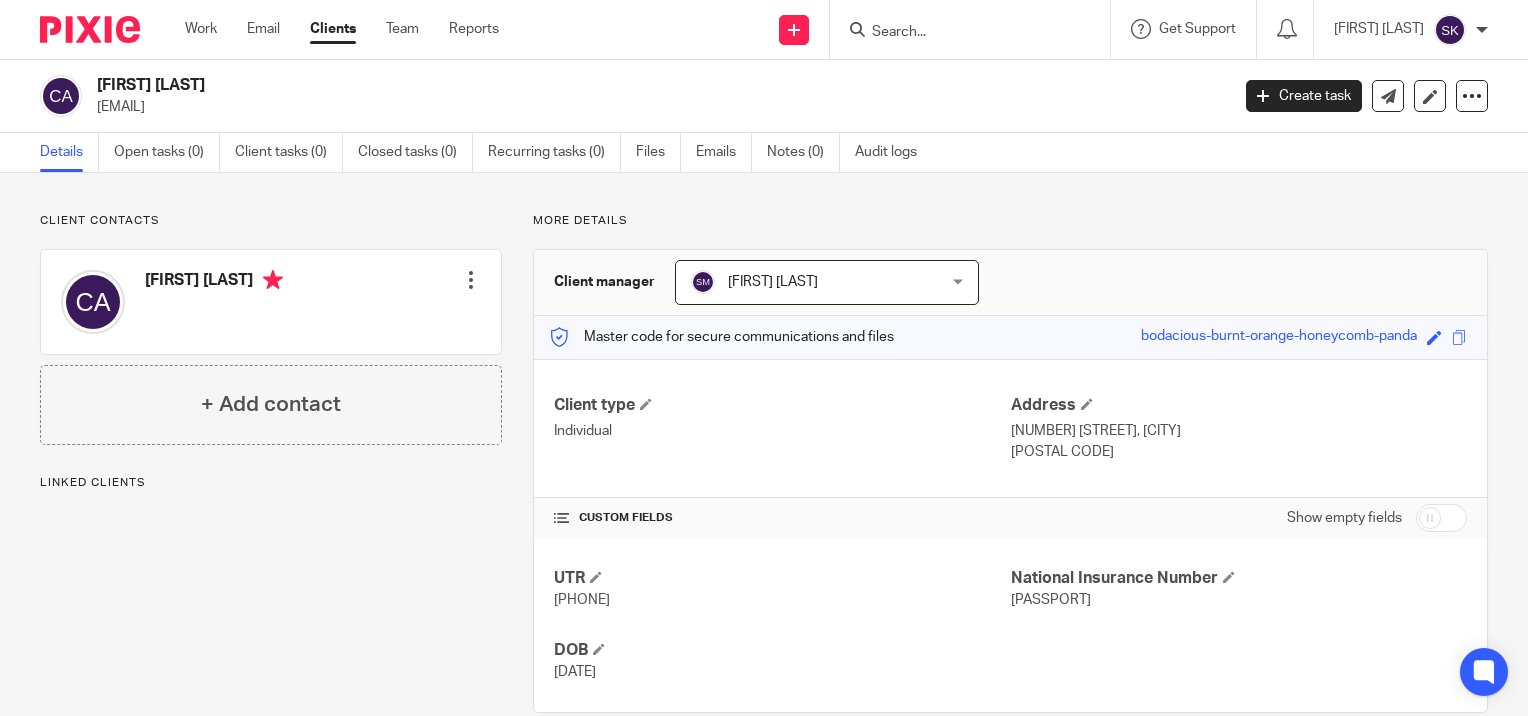 scroll, scrollTop: 0, scrollLeft: 0, axis: both 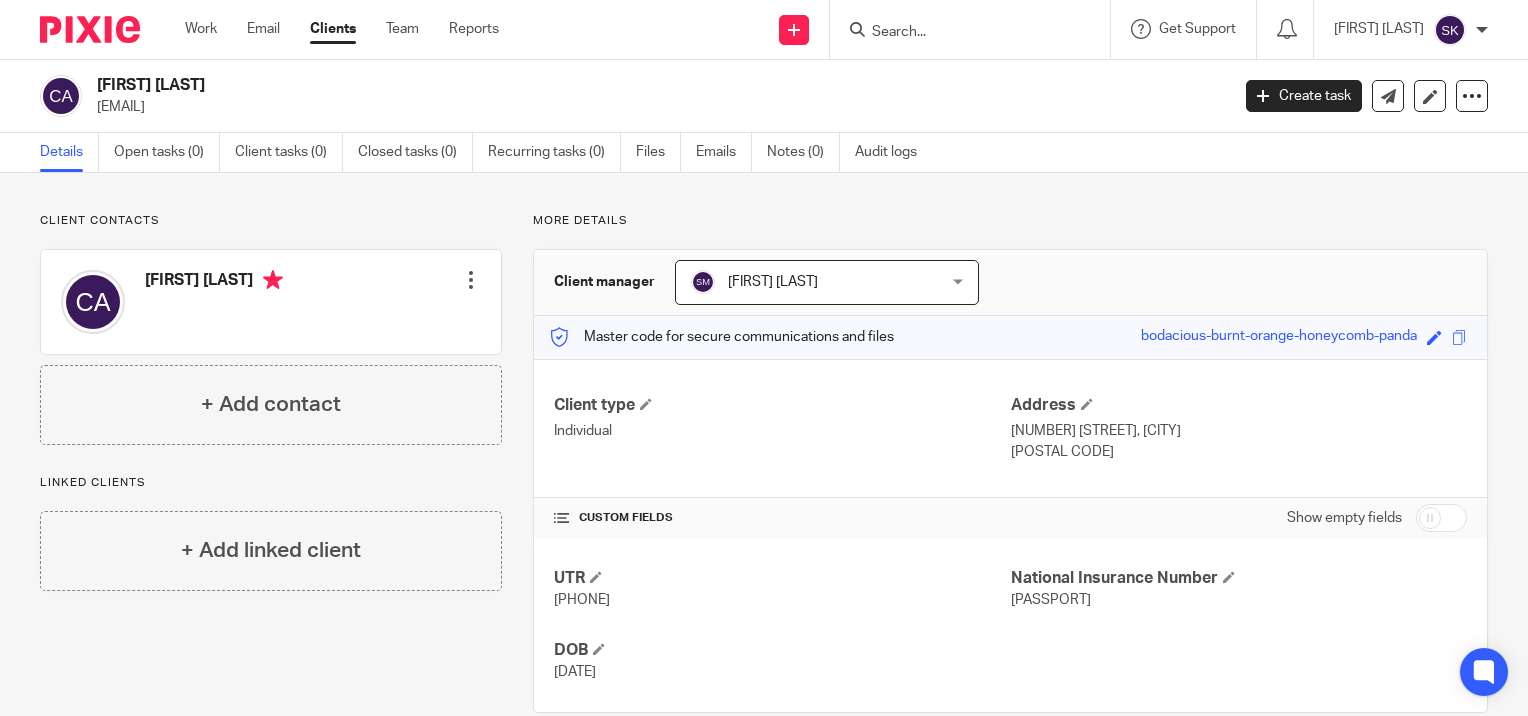 copy on "aptedchris@gmail.com
Create task
Update from Companies House
Export data
Merge
Archive client" 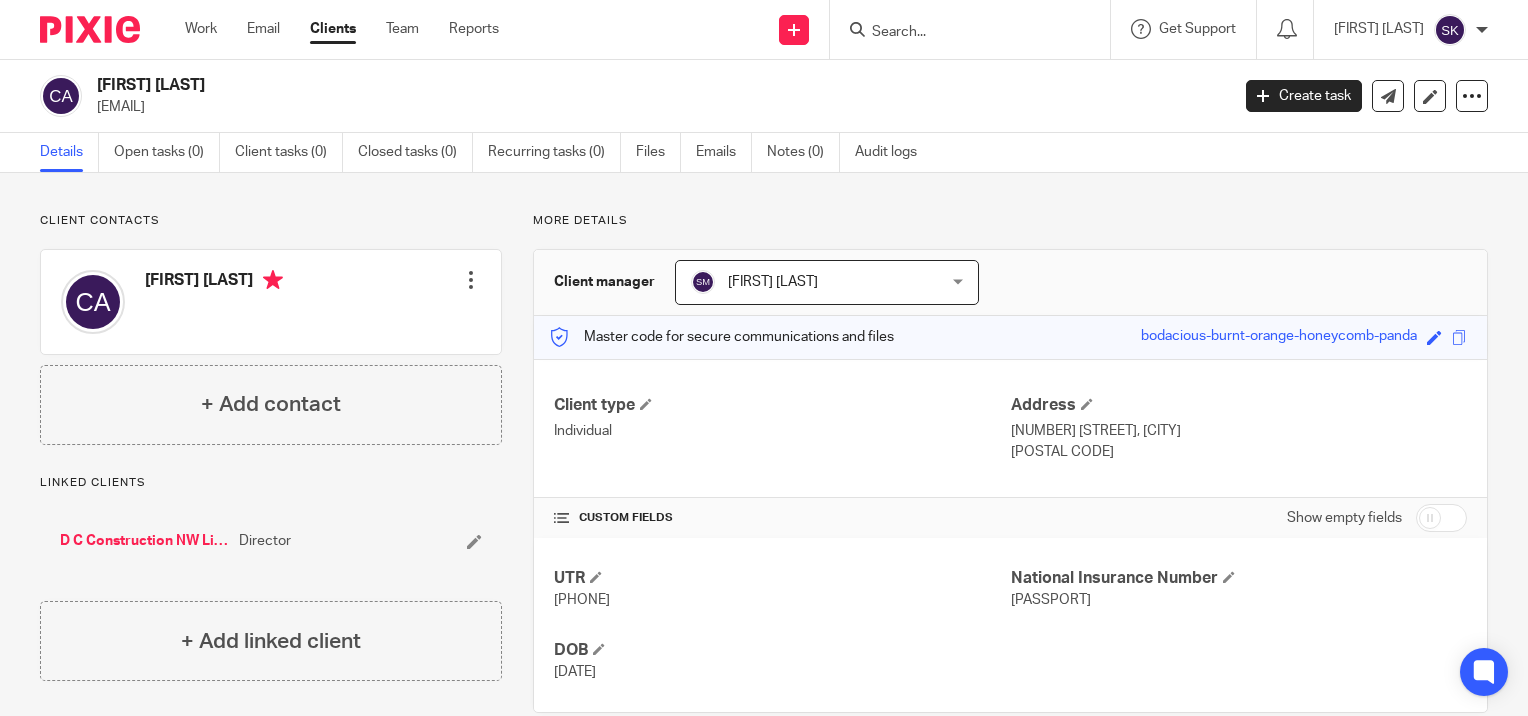 click at bounding box center (960, 33) 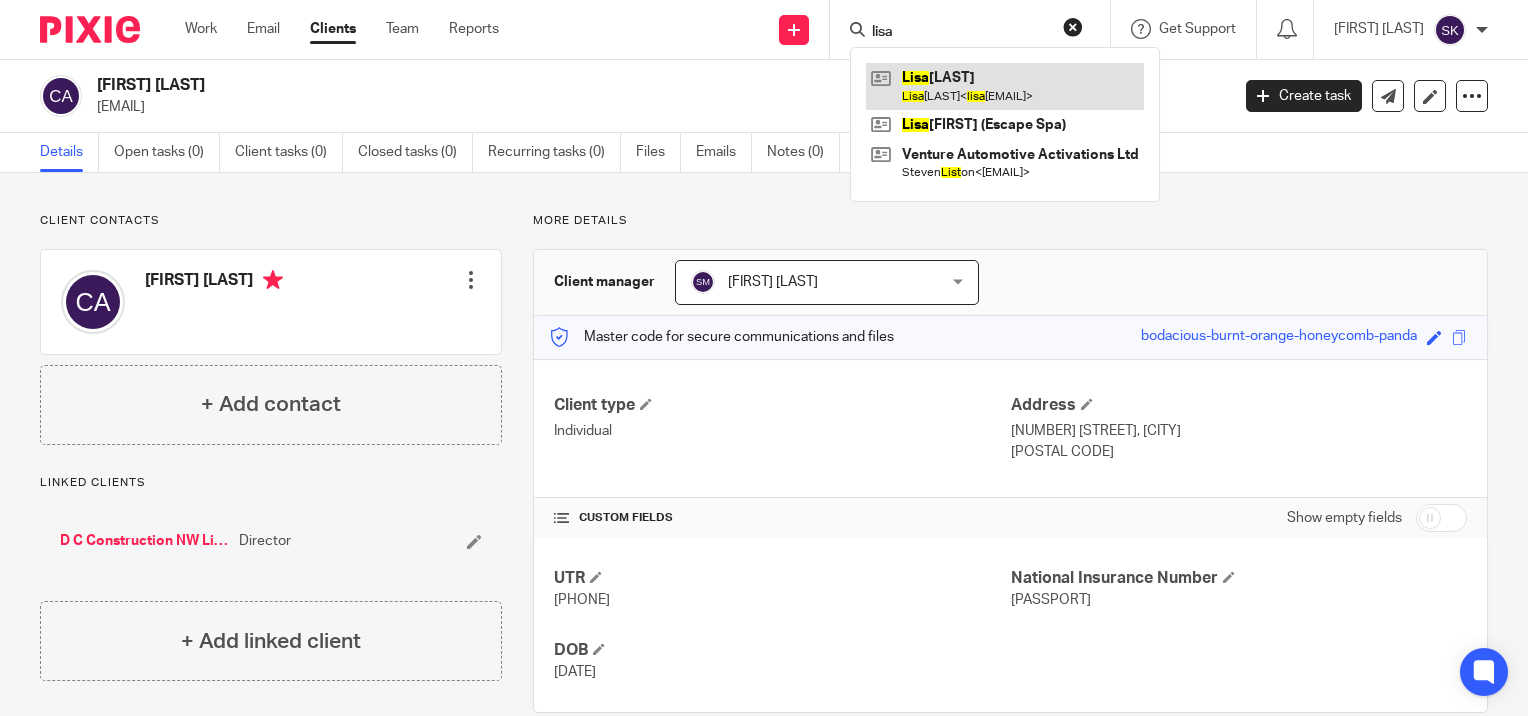 type on "lisa" 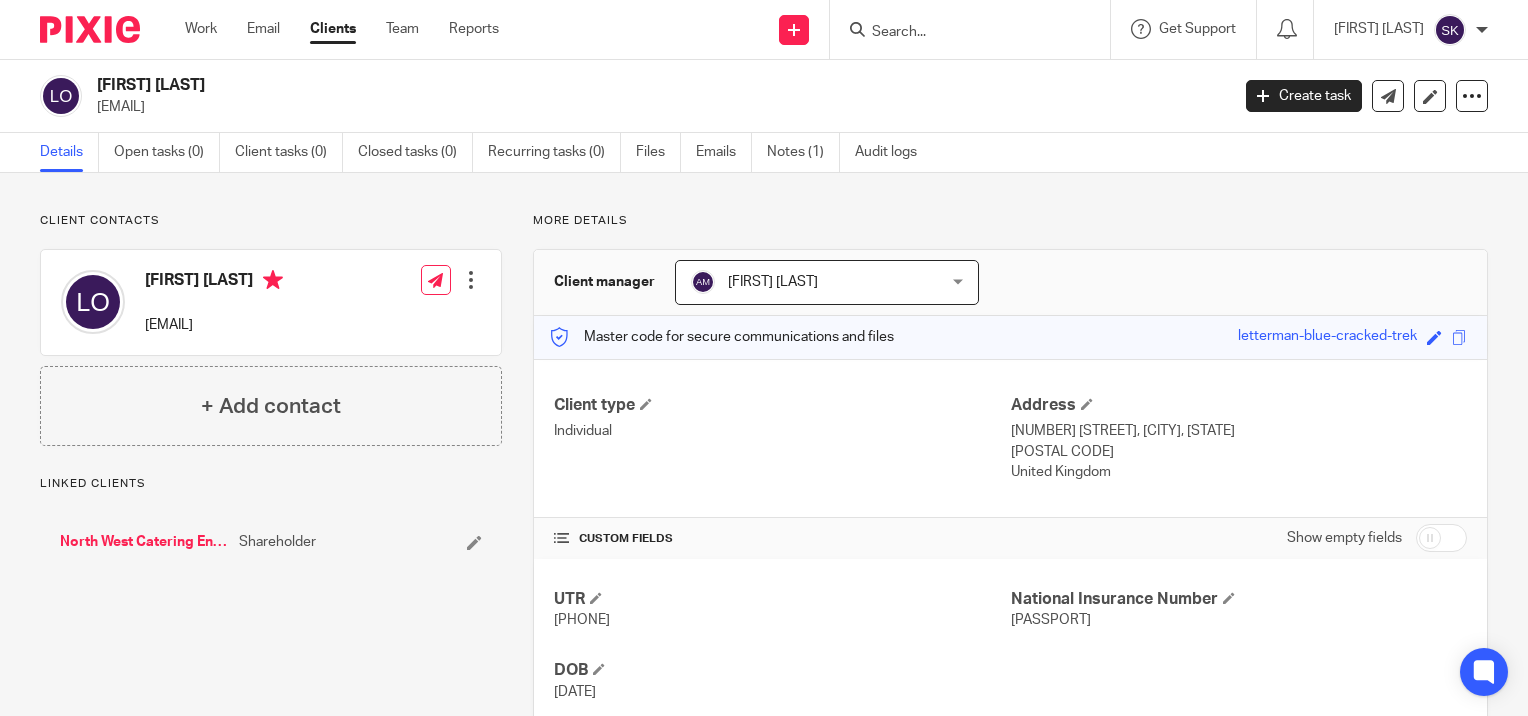scroll, scrollTop: 0, scrollLeft: 0, axis: both 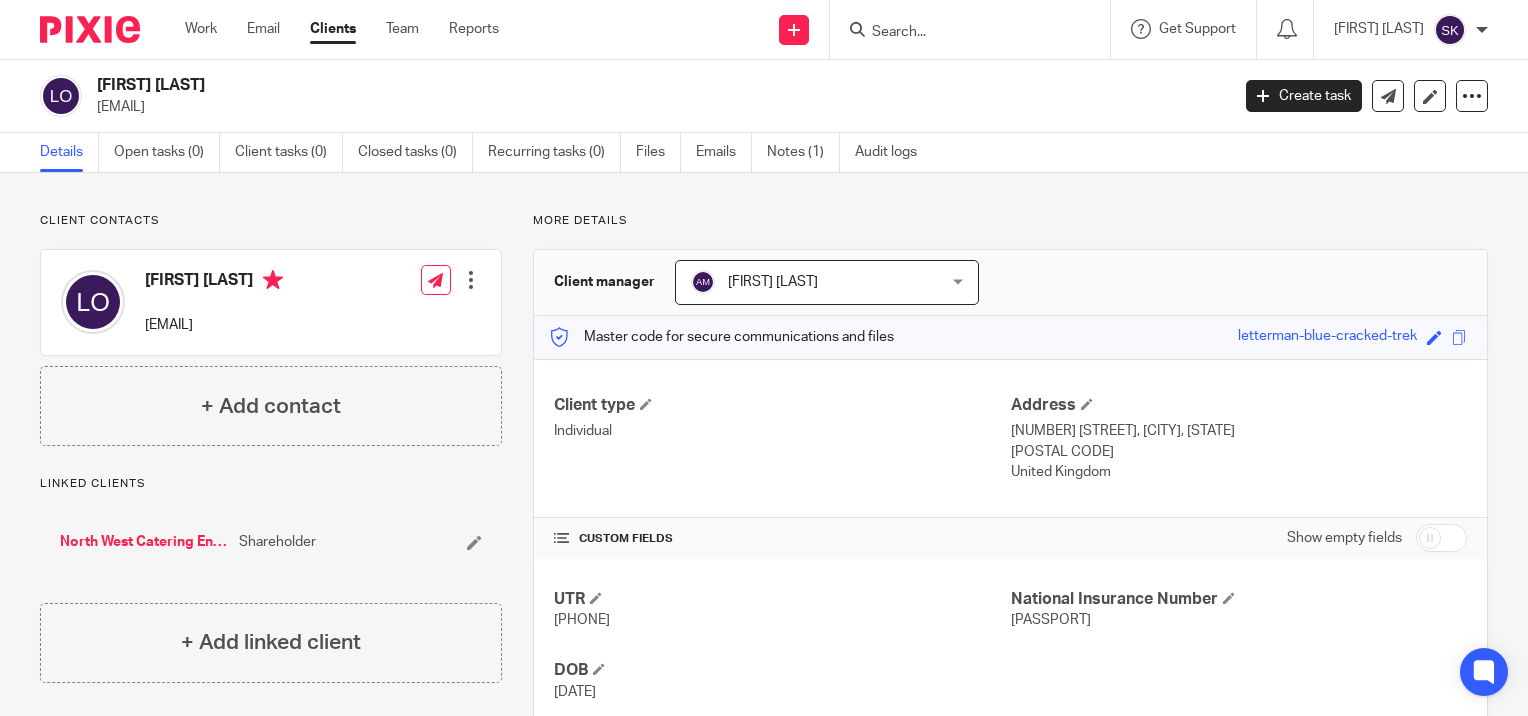 click on "[EMAIL]" at bounding box center [656, 107] 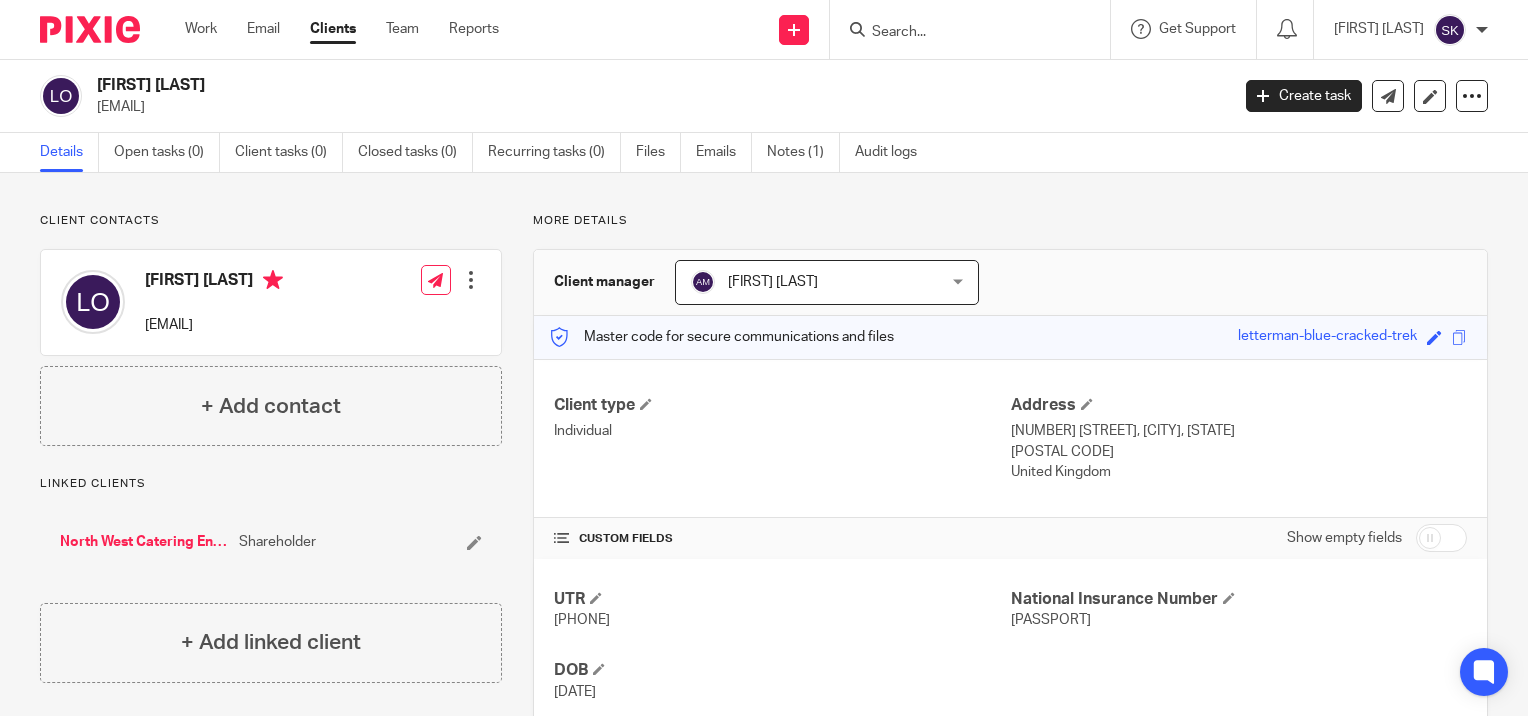 click at bounding box center (970, 29) 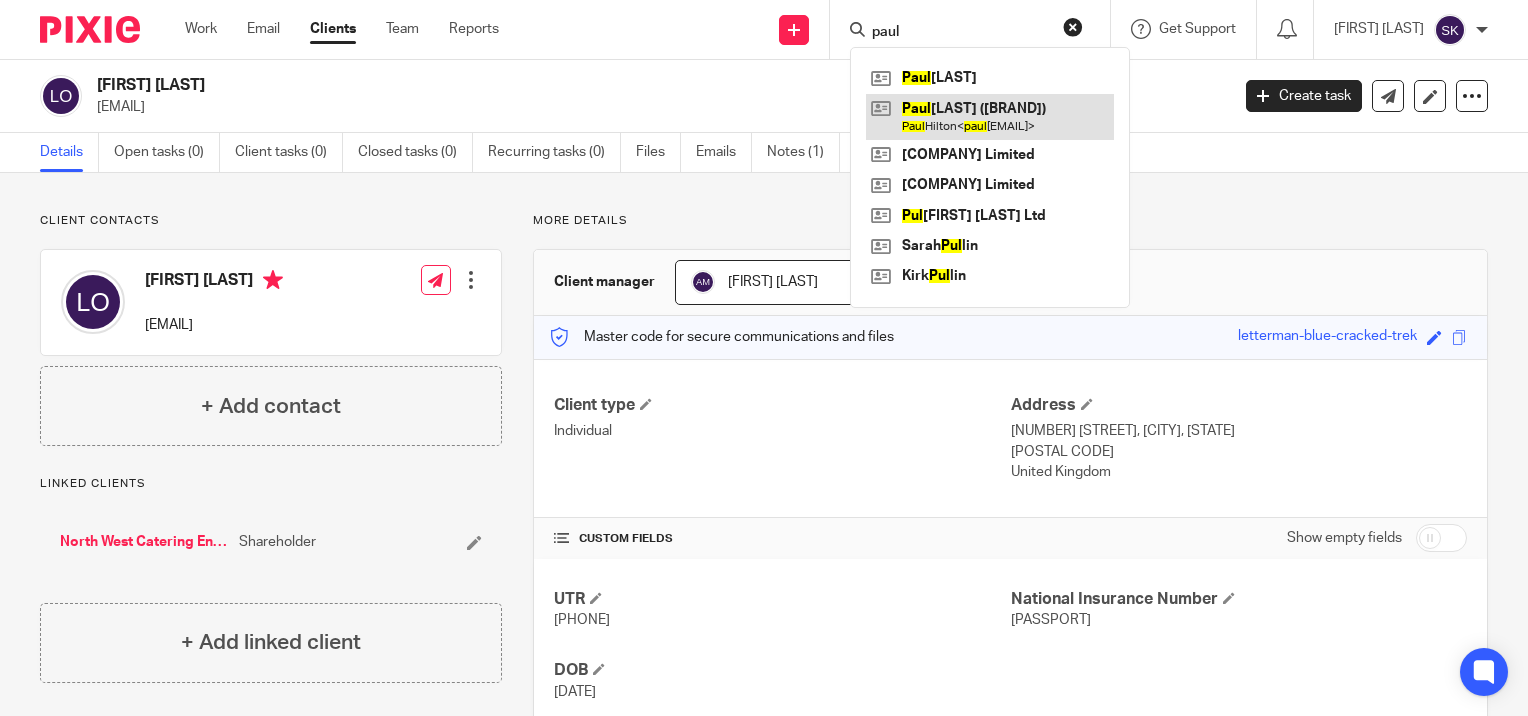type on "paul" 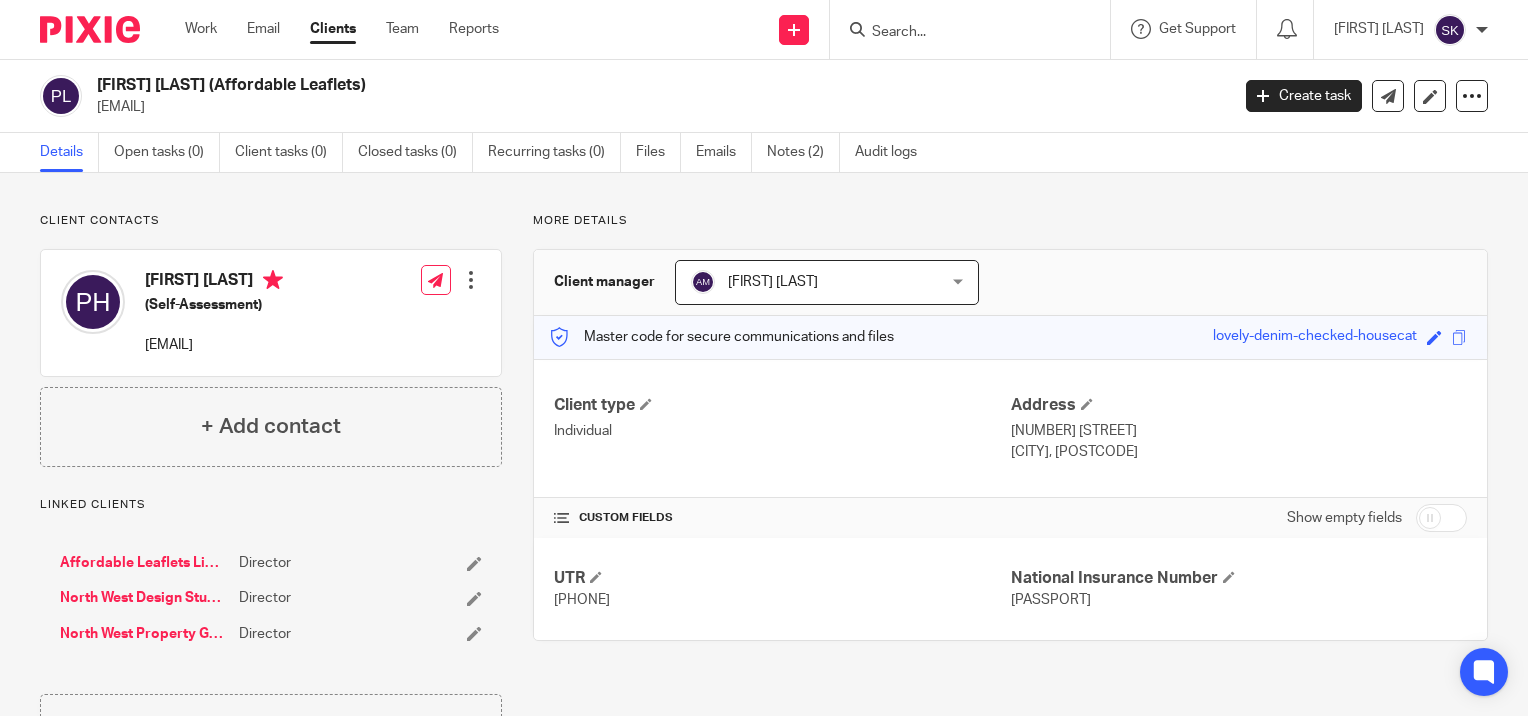scroll, scrollTop: 0, scrollLeft: 0, axis: both 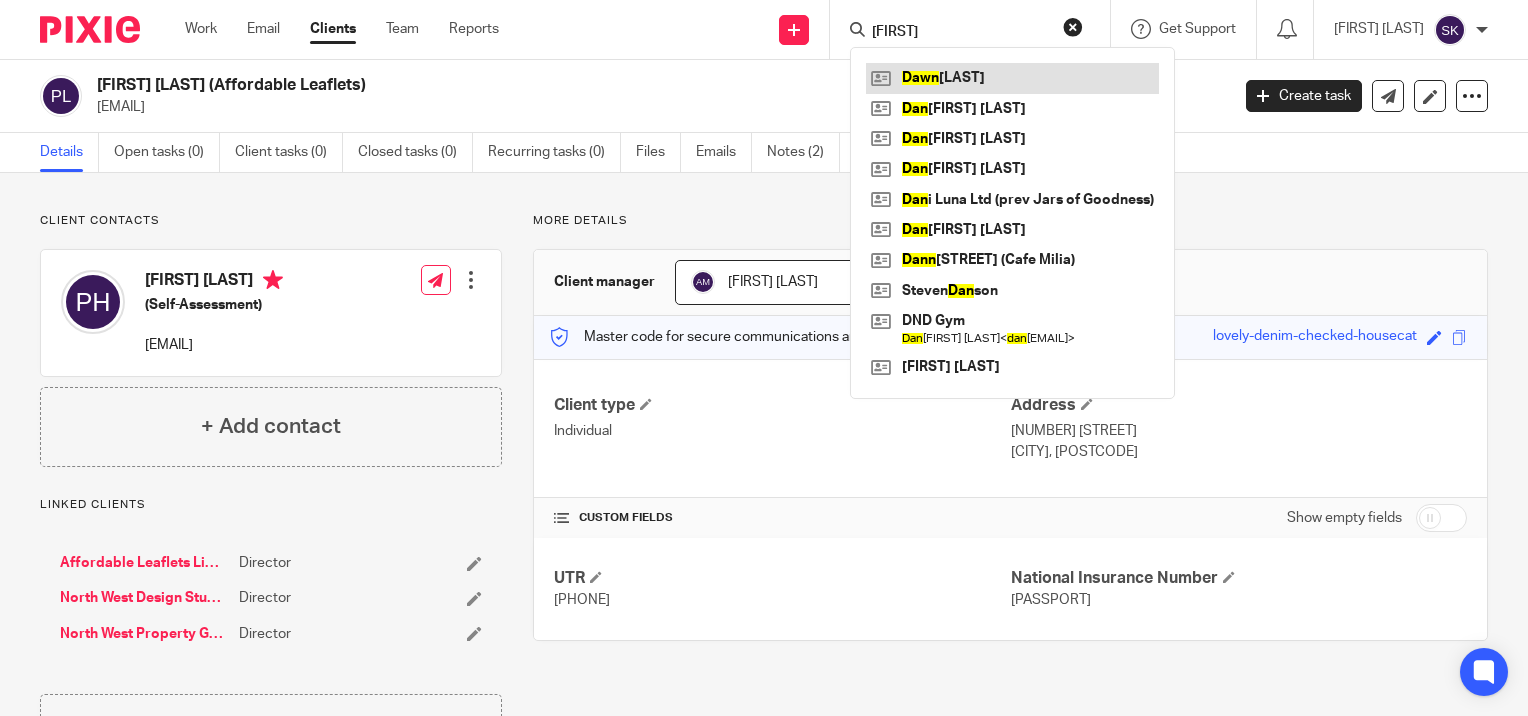 type on "[FIRST]" 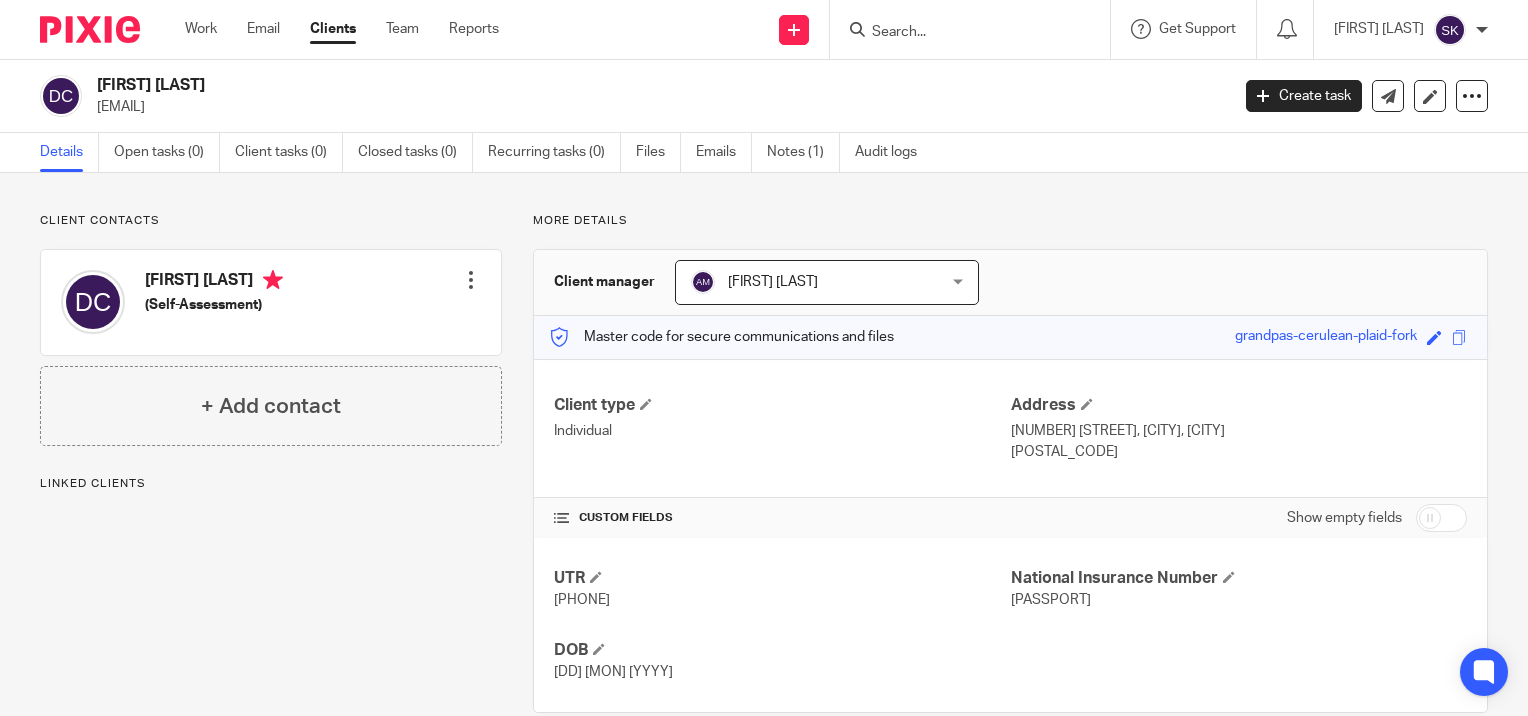 scroll, scrollTop: 0, scrollLeft: 0, axis: both 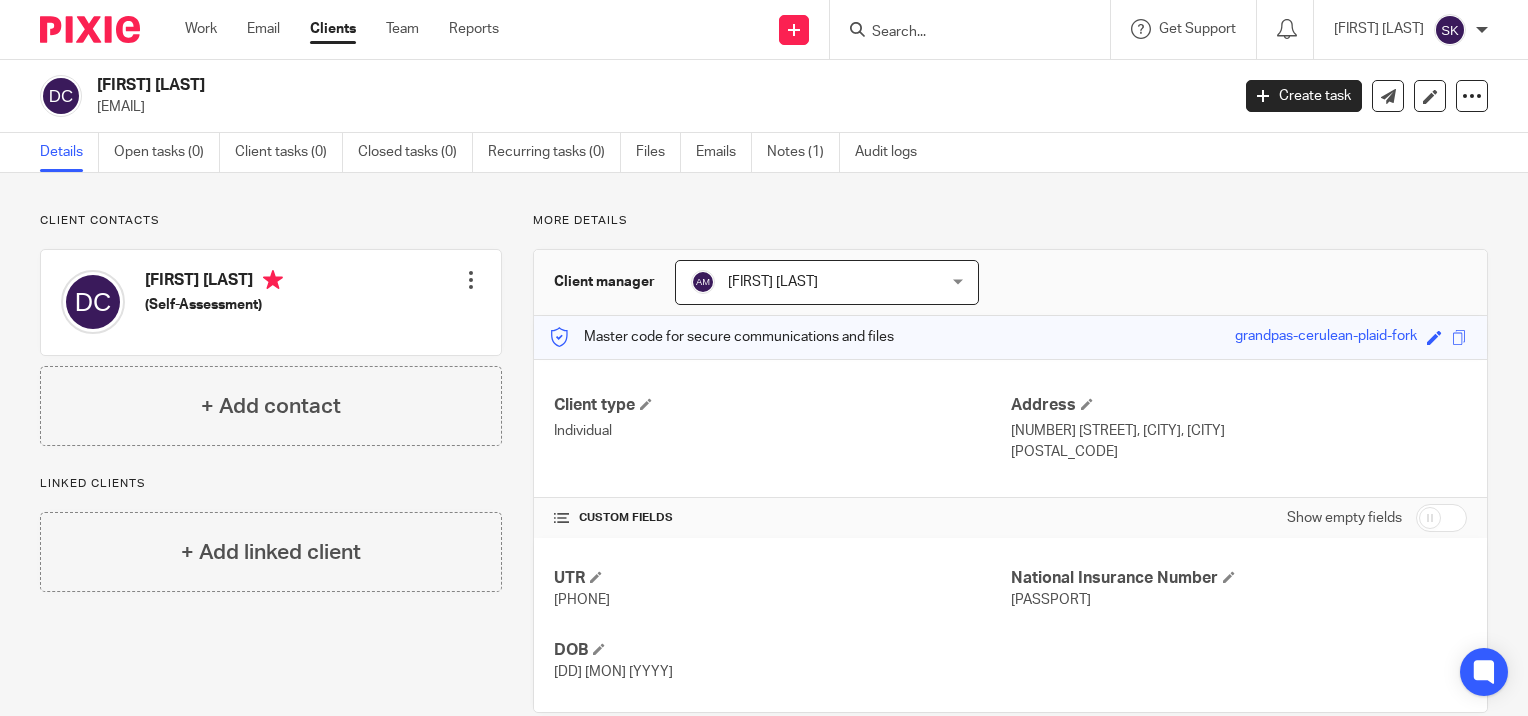 copy on "[EMAIL]
Create task
Update from Companies House
Export data
Merge
Archive client" 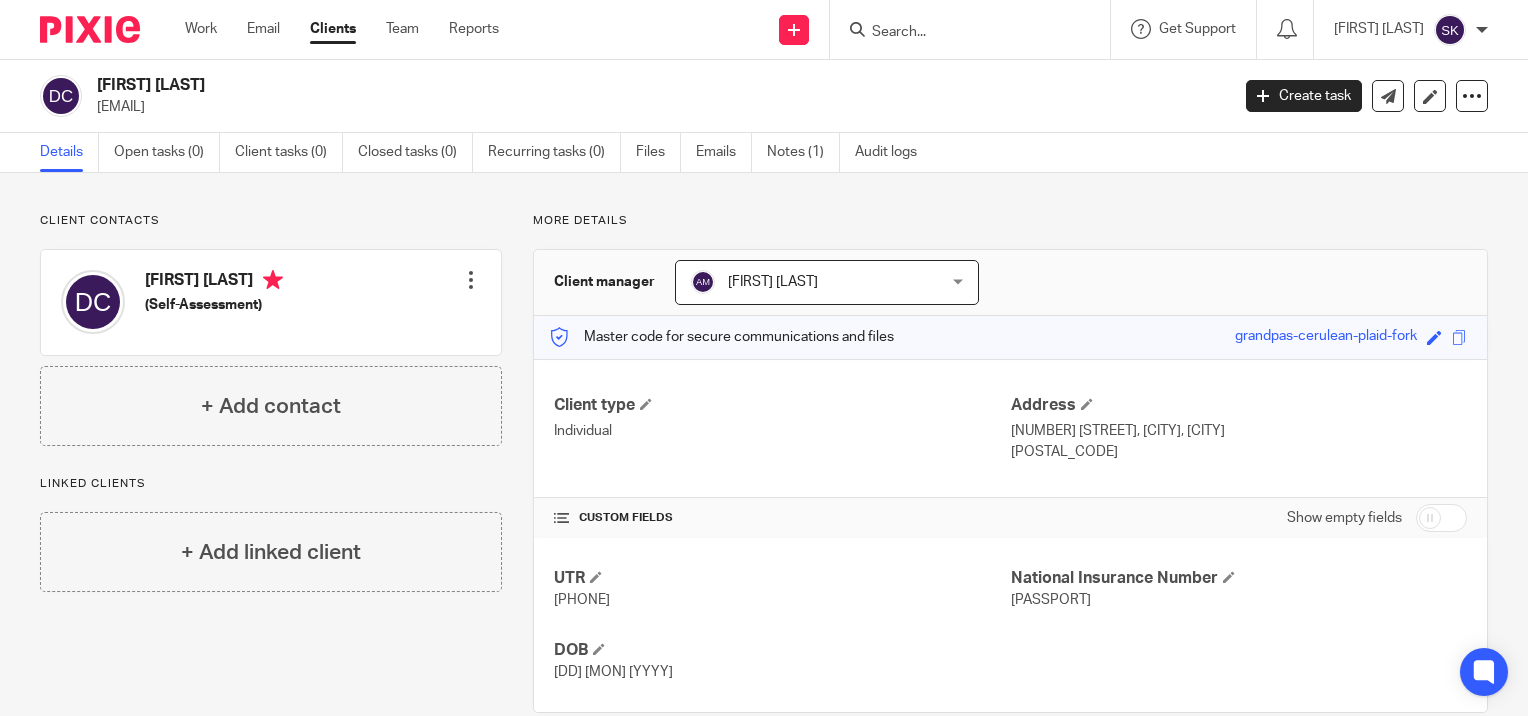 click at bounding box center [960, 33] 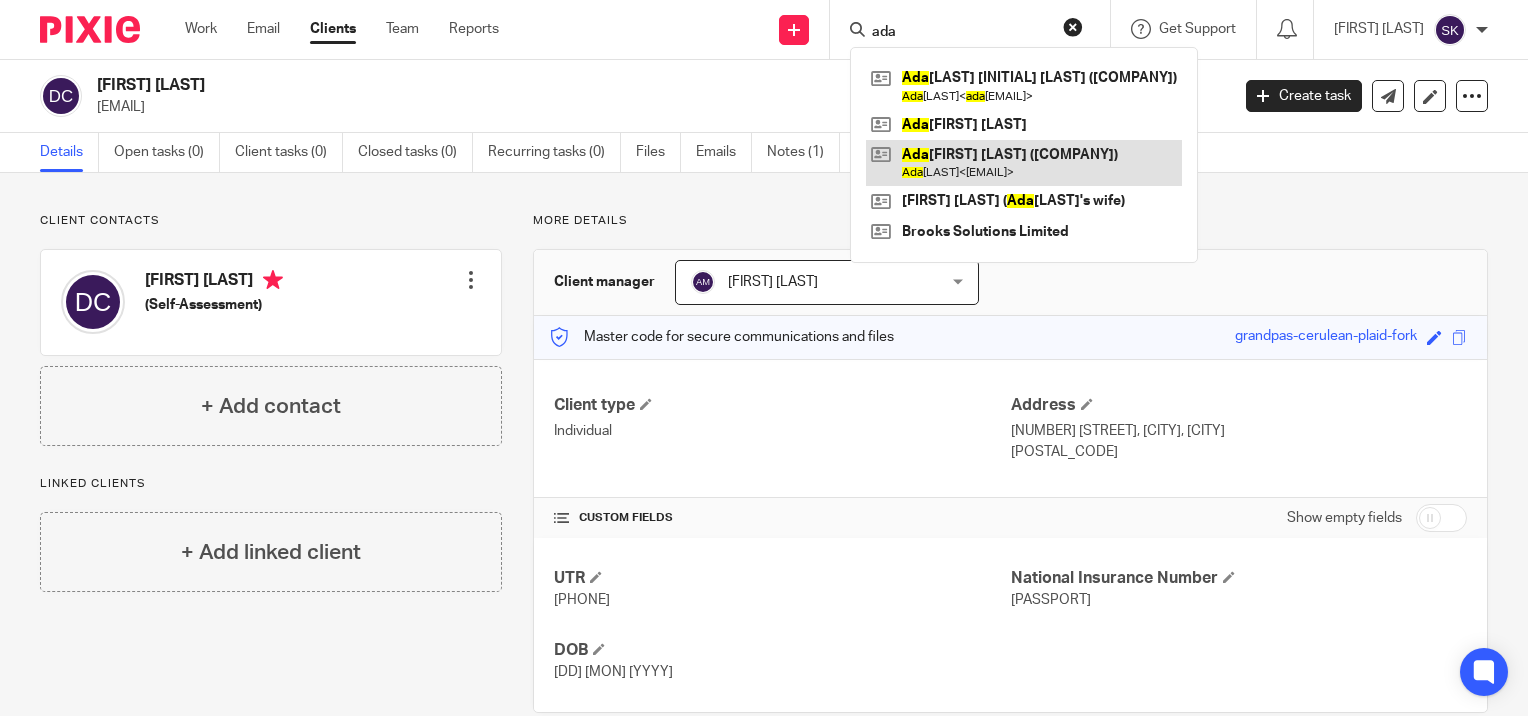 type on "ada" 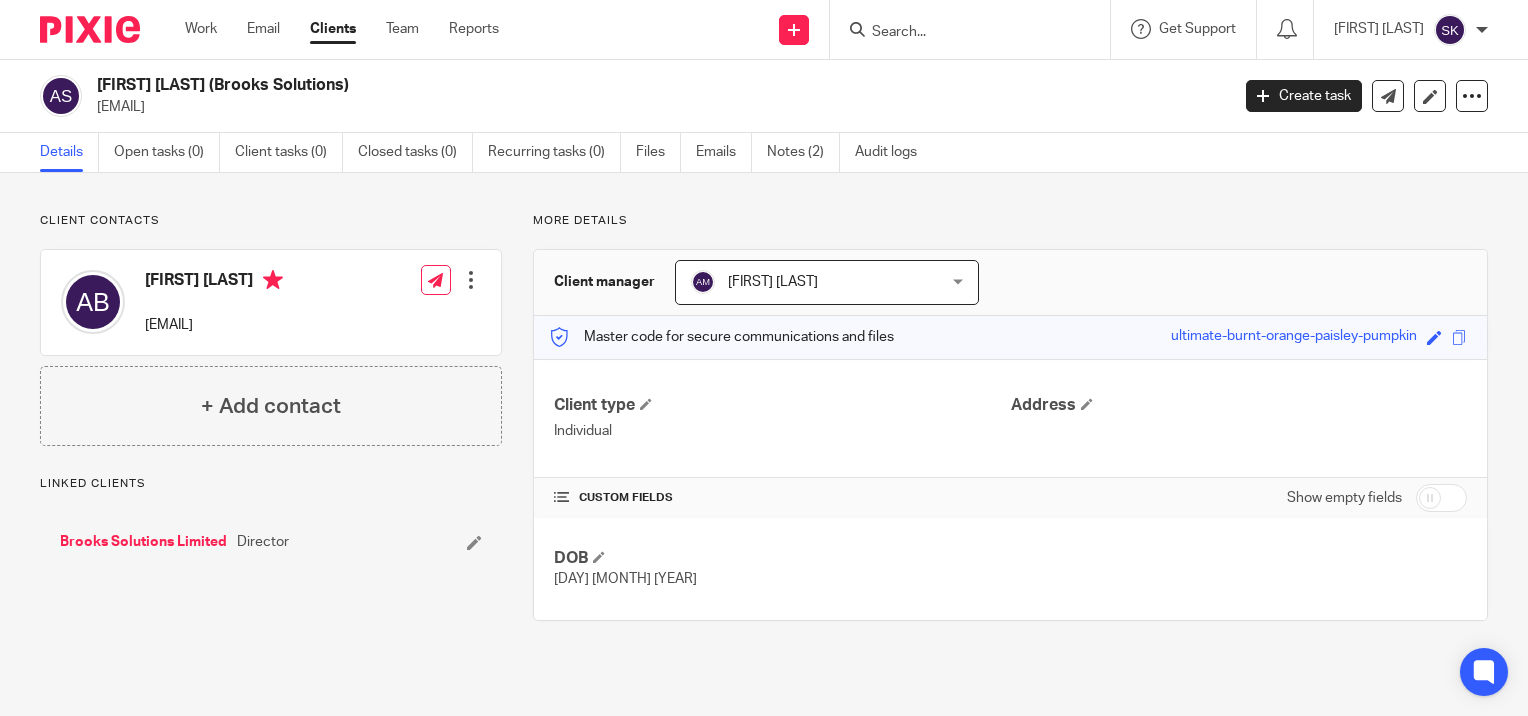 scroll, scrollTop: 0, scrollLeft: 0, axis: both 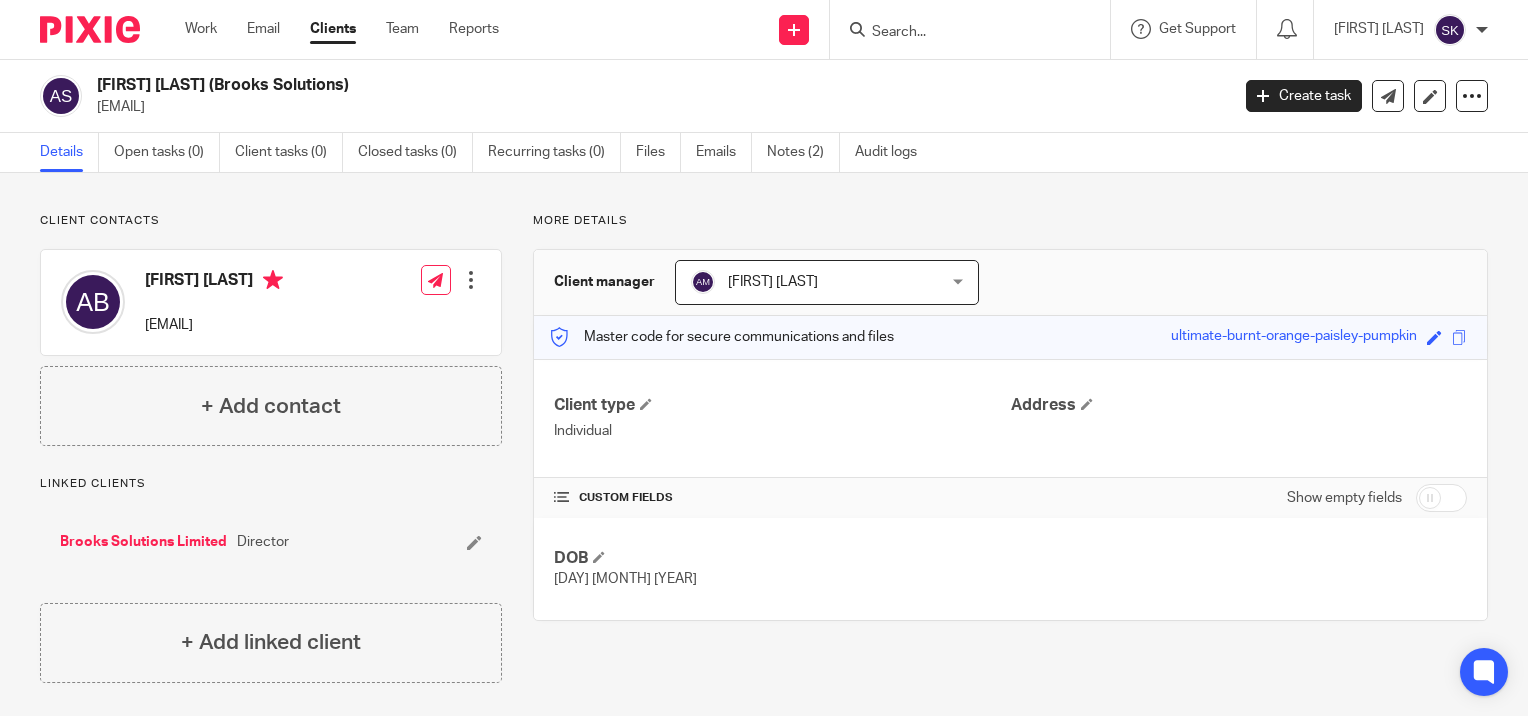 click on "[EMAIL]" at bounding box center [656, 107] 